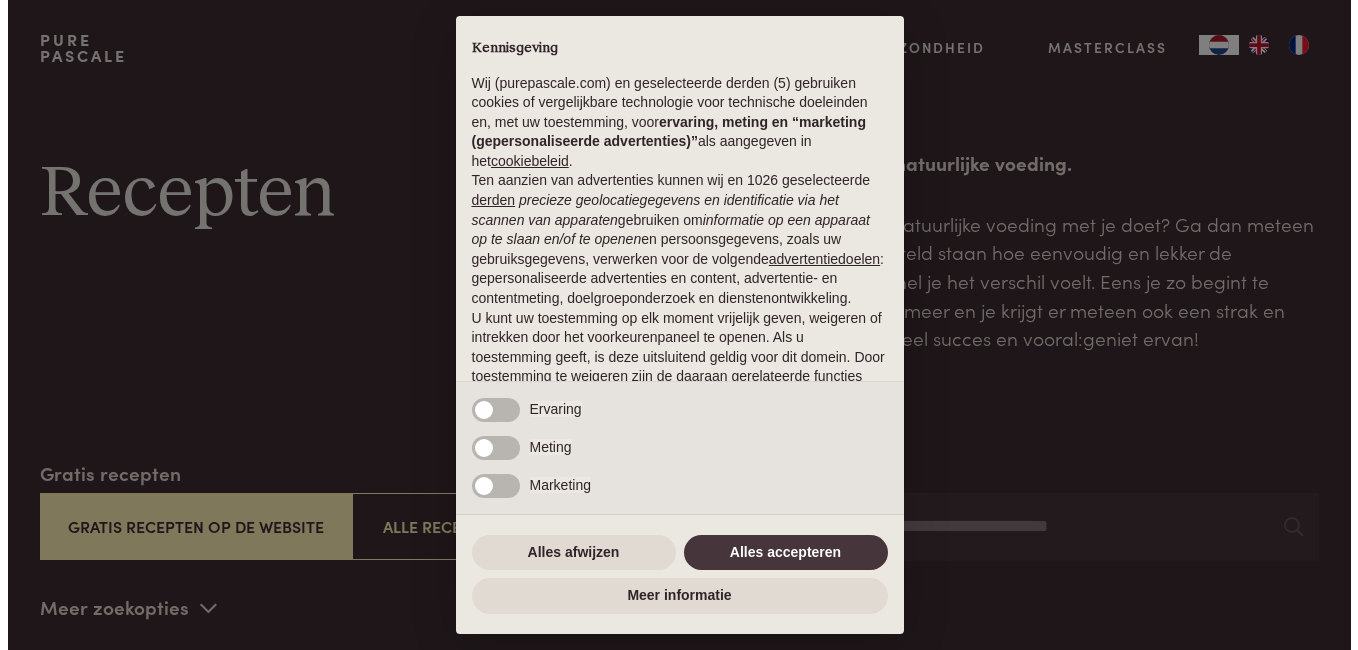 scroll, scrollTop: 0, scrollLeft: 0, axis: both 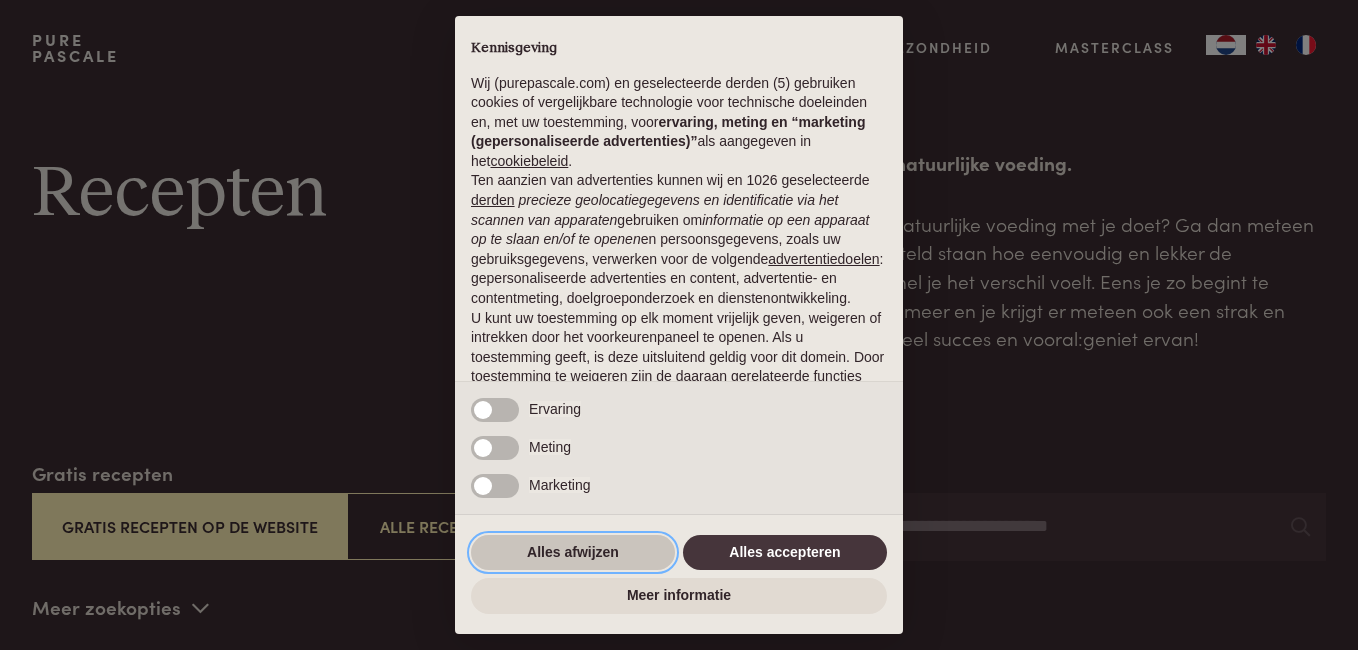 click on "Alles afwijzen" at bounding box center [573, 553] 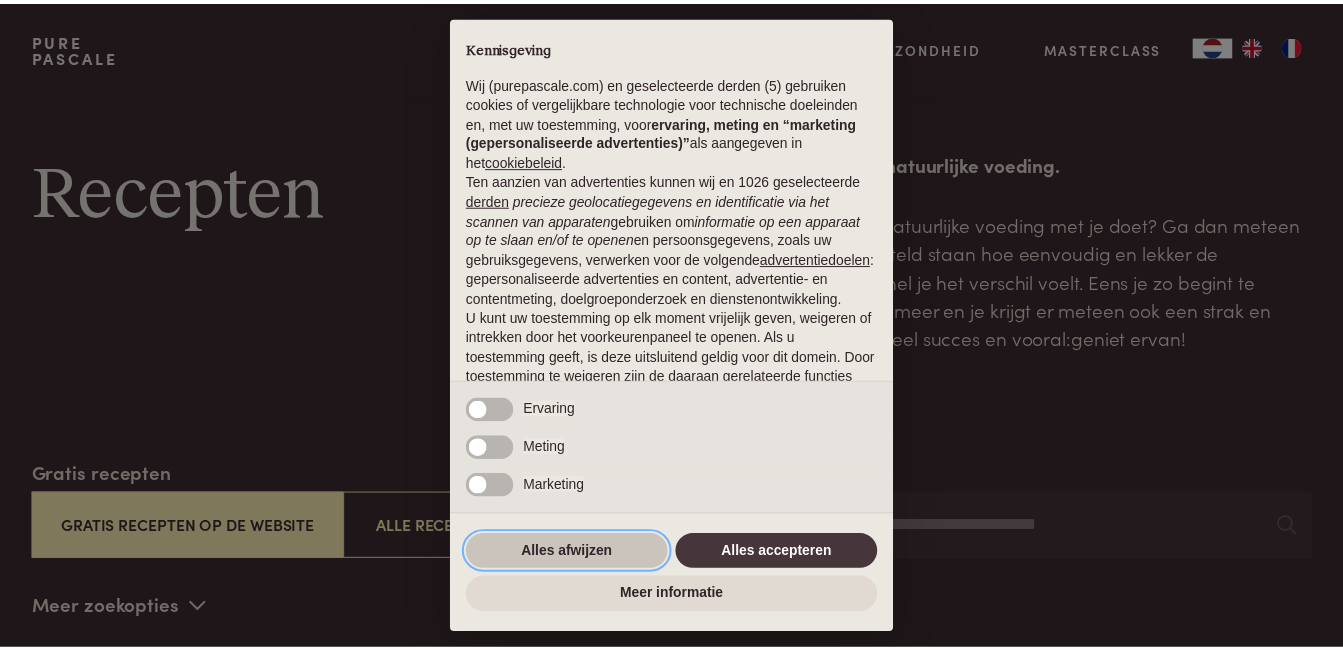 scroll, scrollTop: 154, scrollLeft: 0, axis: vertical 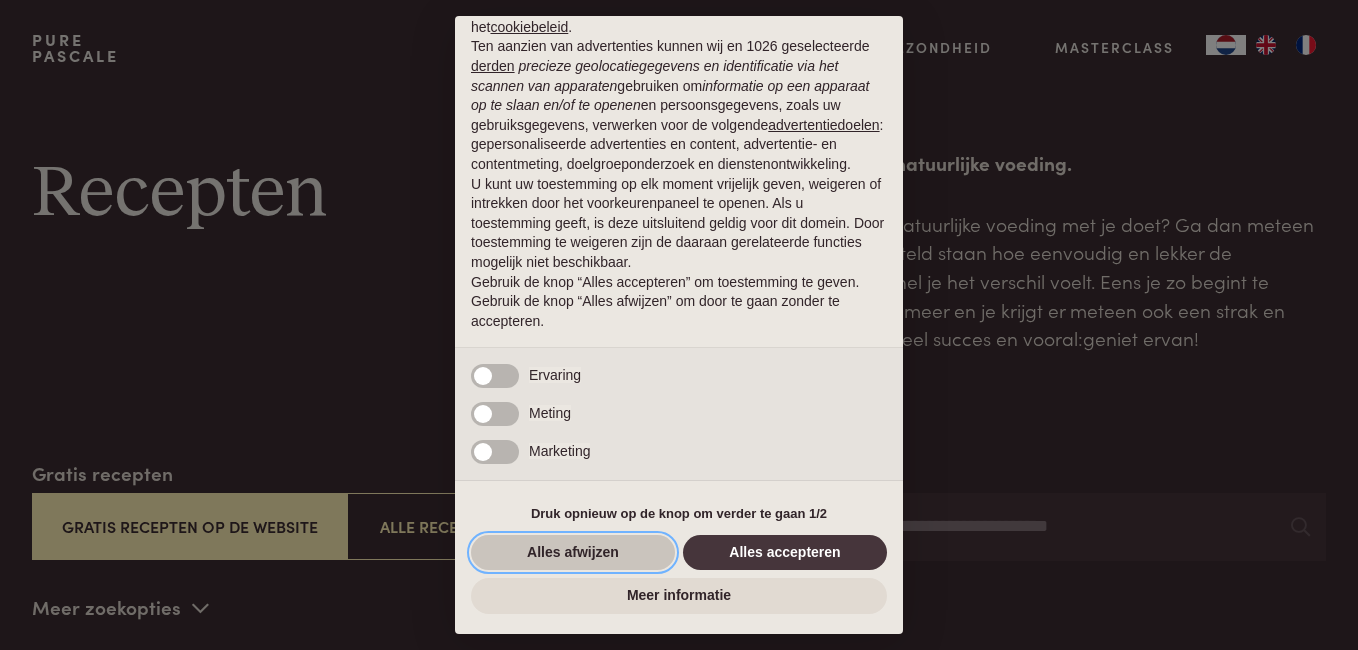 click on "Alles afwijzen" at bounding box center (573, 553) 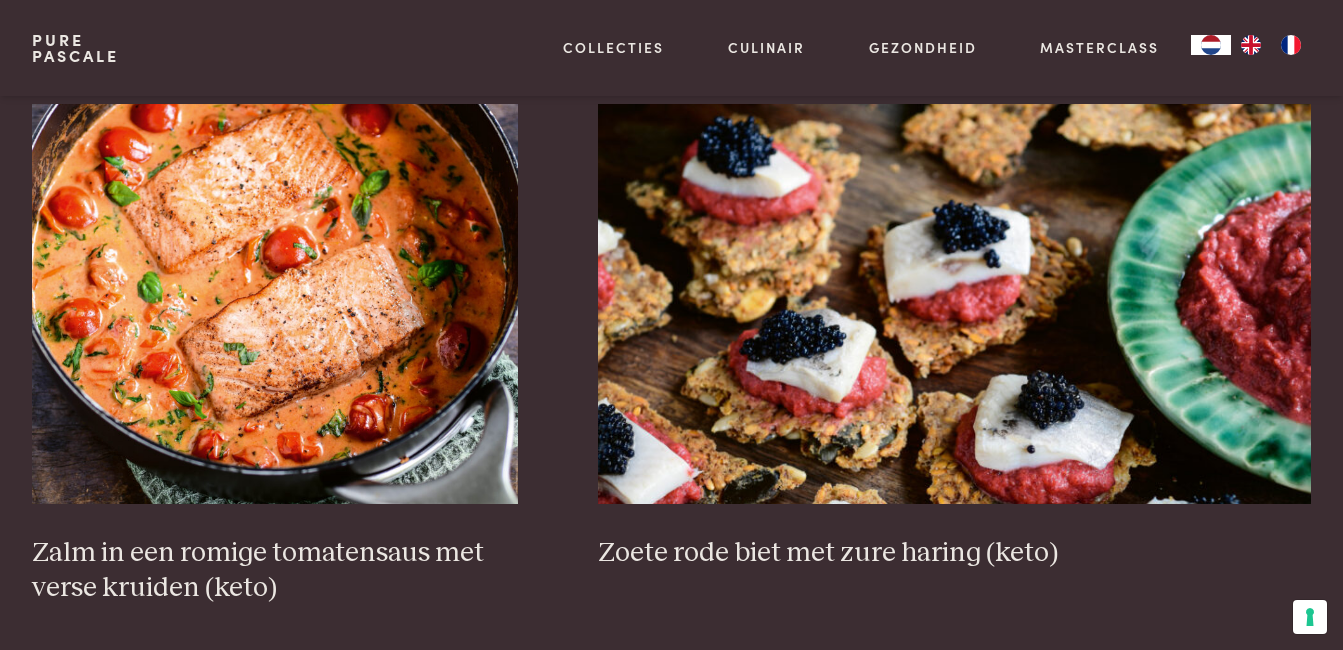 scroll, scrollTop: 2900, scrollLeft: 0, axis: vertical 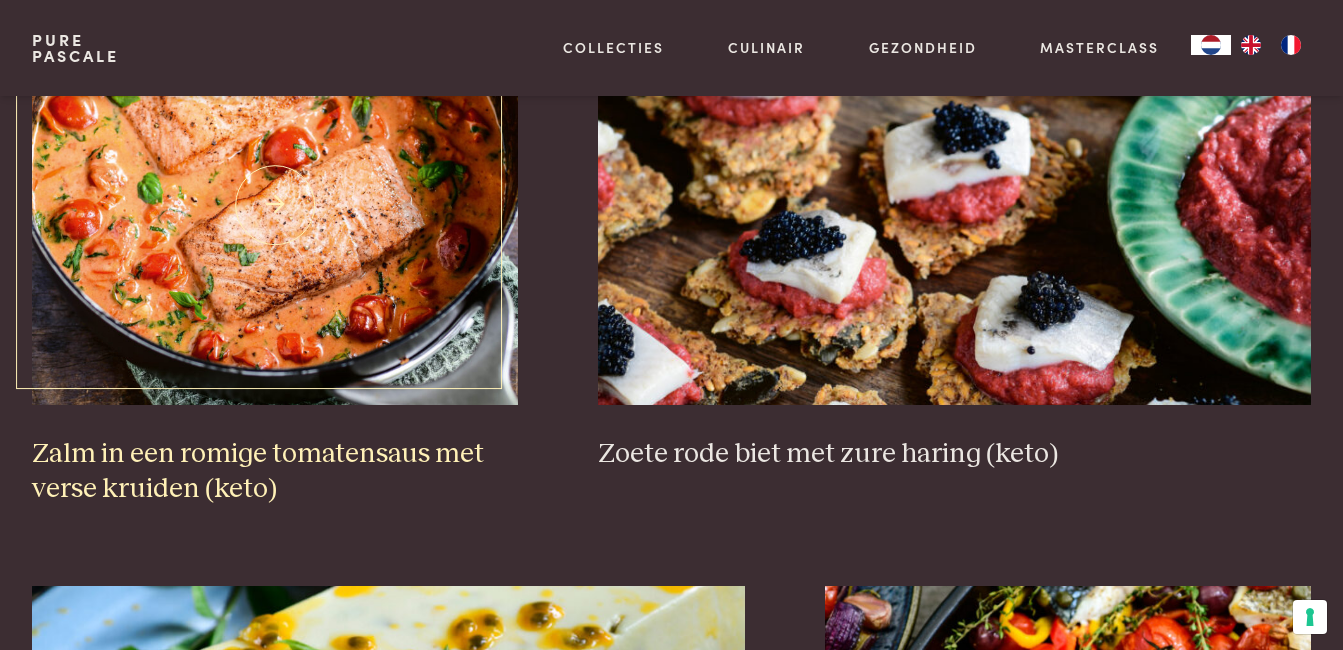 click at bounding box center [275, 205] 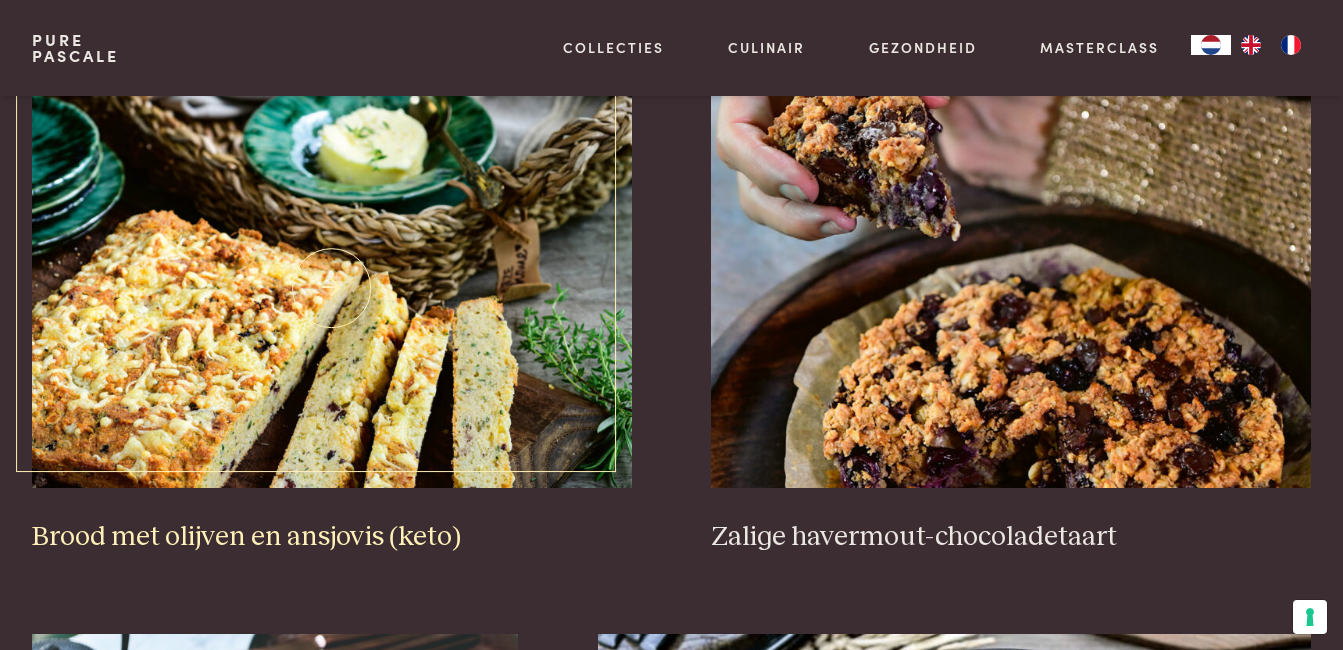 scroll, scrollTop: 600, scrollLeft: 0, axis: vertical 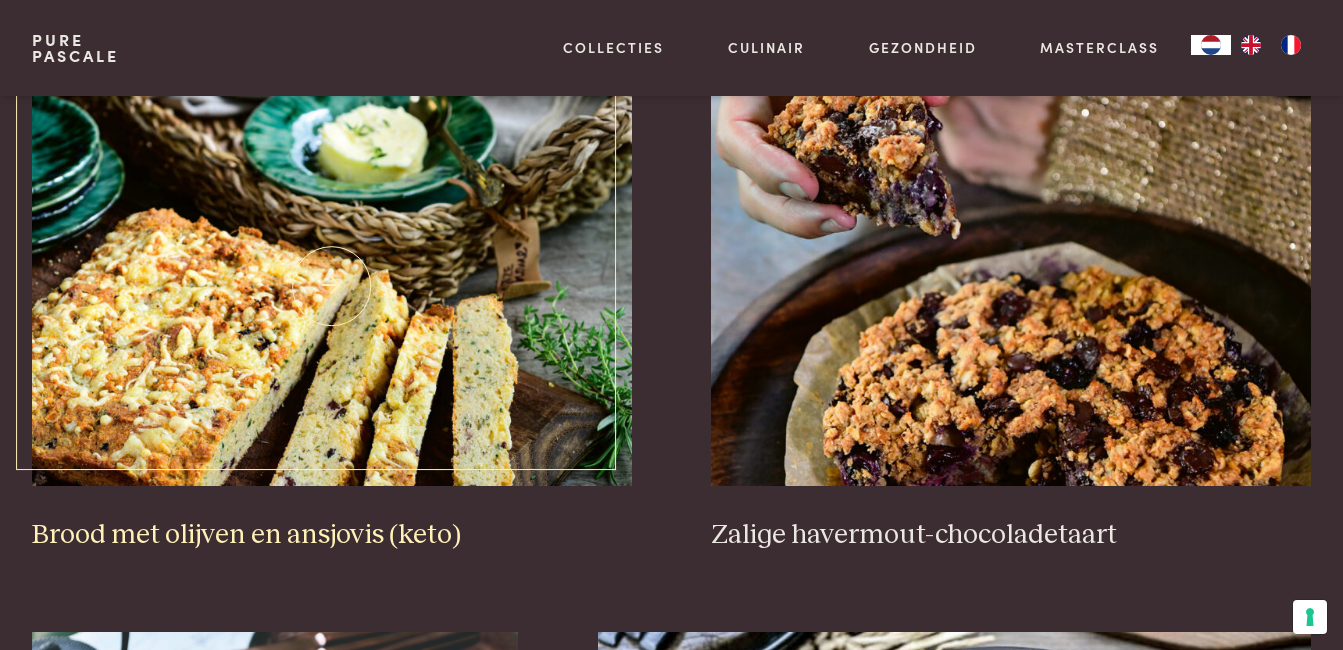 click at bounding box center (332, 286) 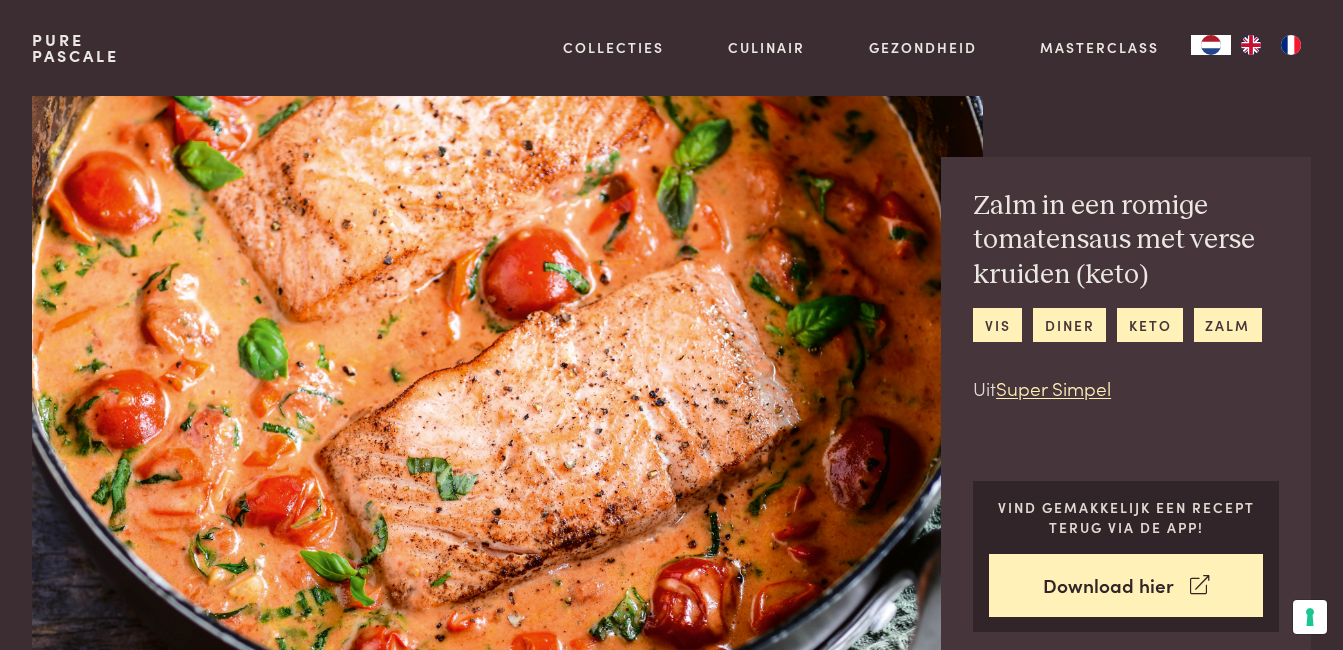 scroll, scrollTop: 0, scrollLeft: 0, axis: both 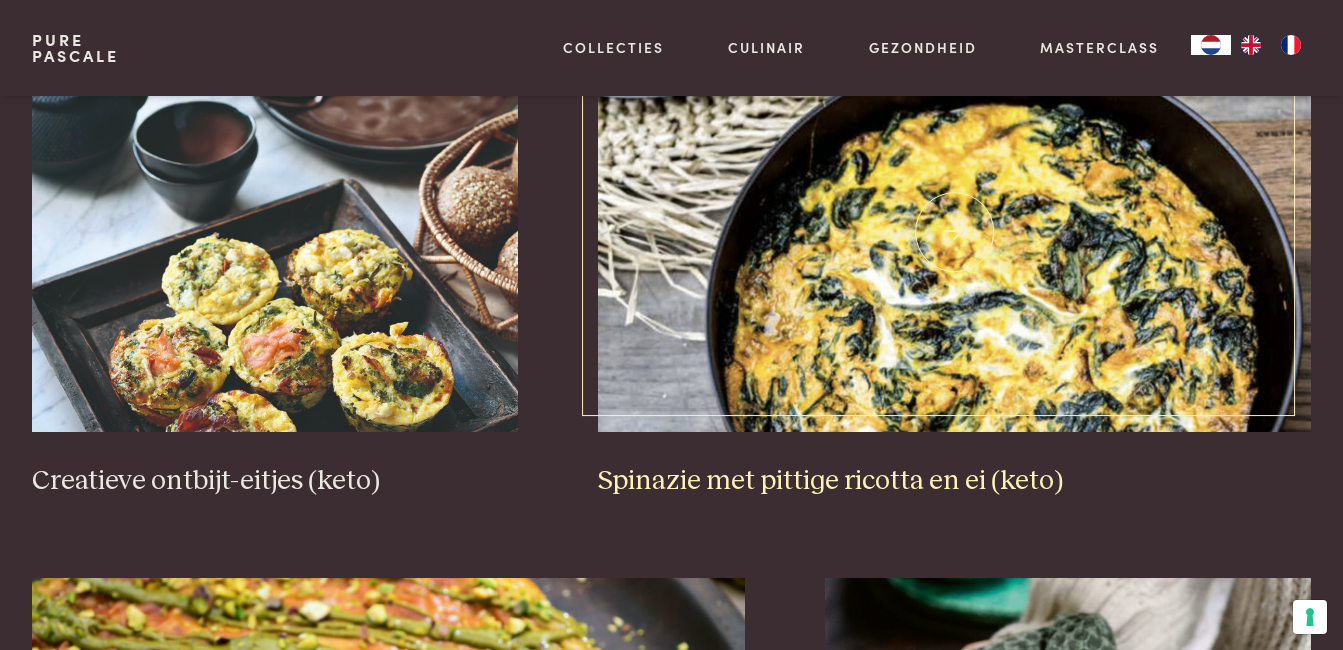 click at bounding box center (954, 232) 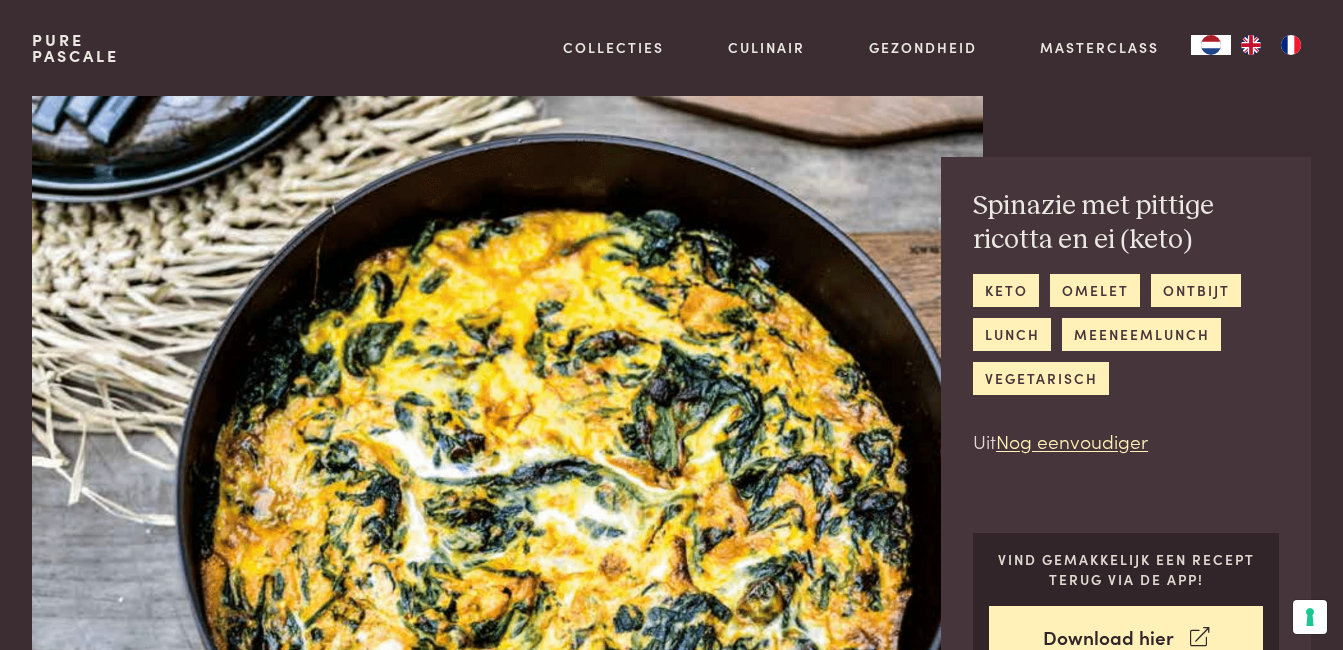 scroll, scrollTop: 0, scrollLeft: 0, axis: both 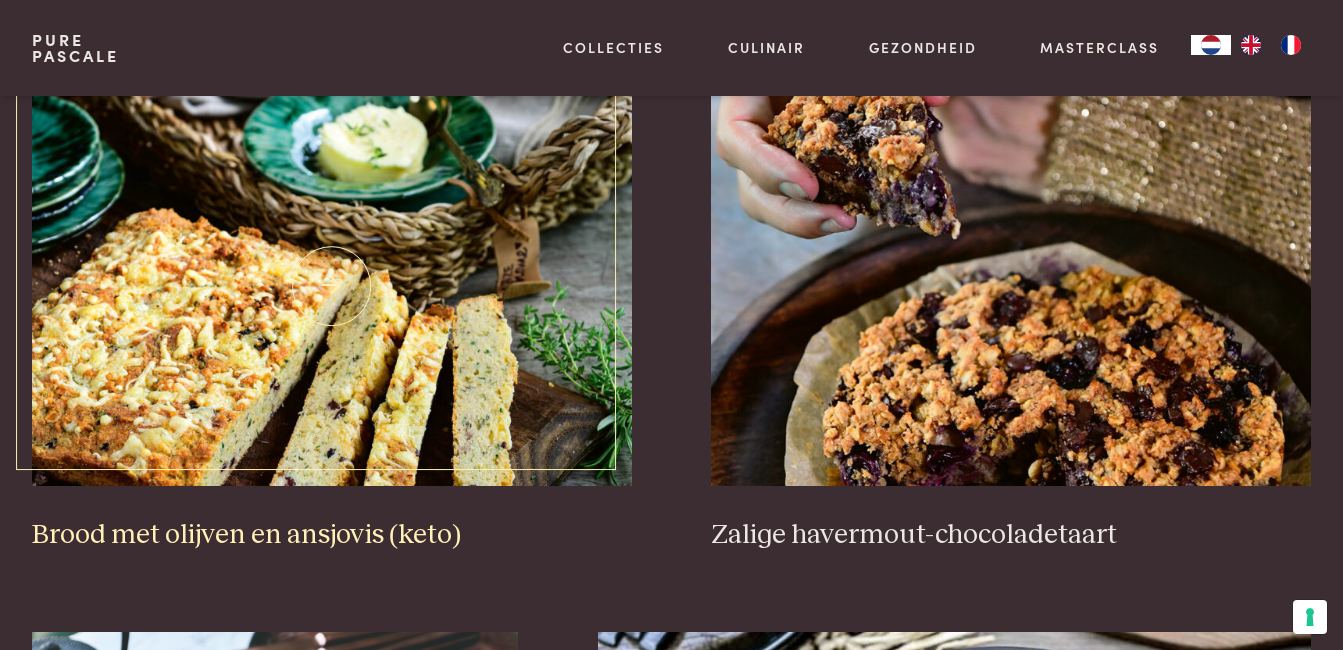 click at bounding box center [332, 286] 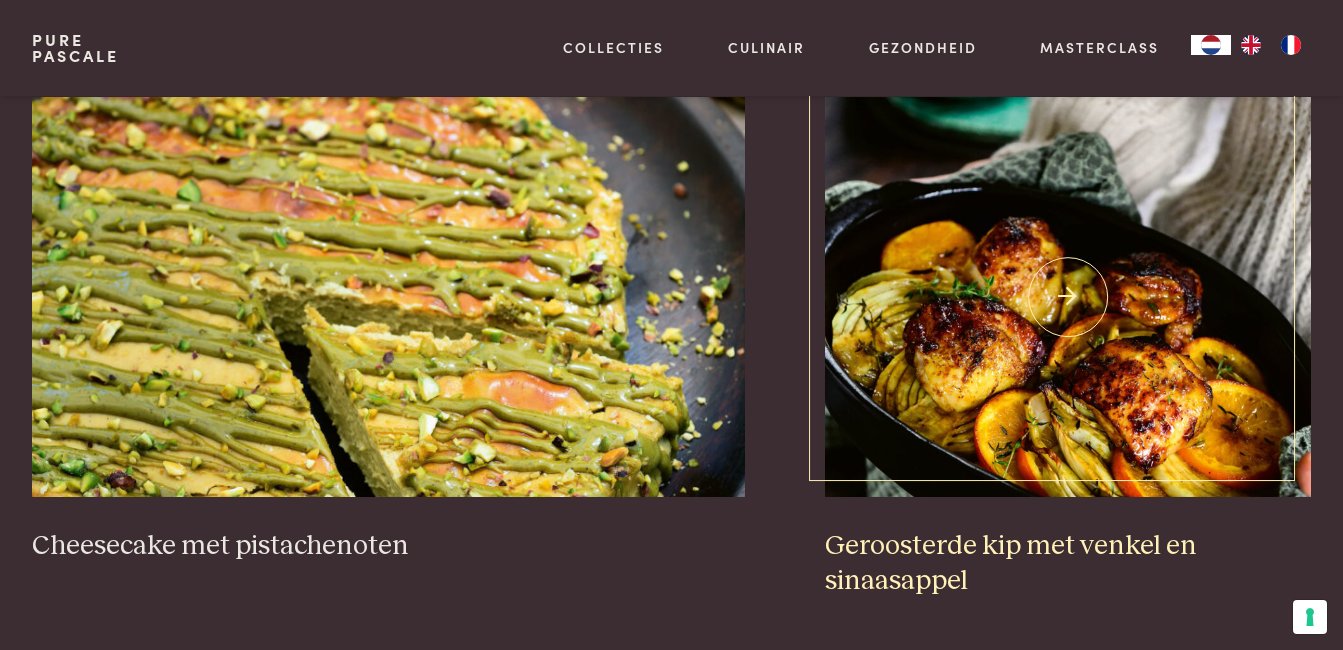 scroll, scrollTop: 1700, scrollLeft: 0, axis: vertical 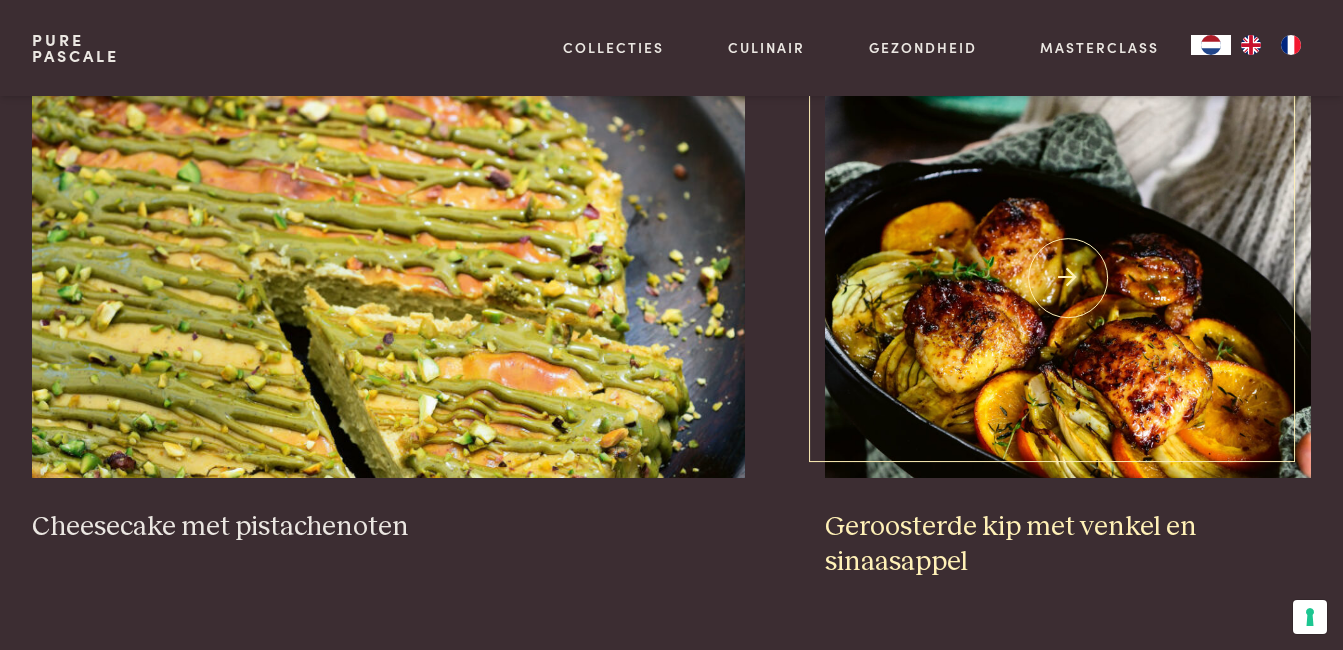 click at bounding box center [1068, 278] 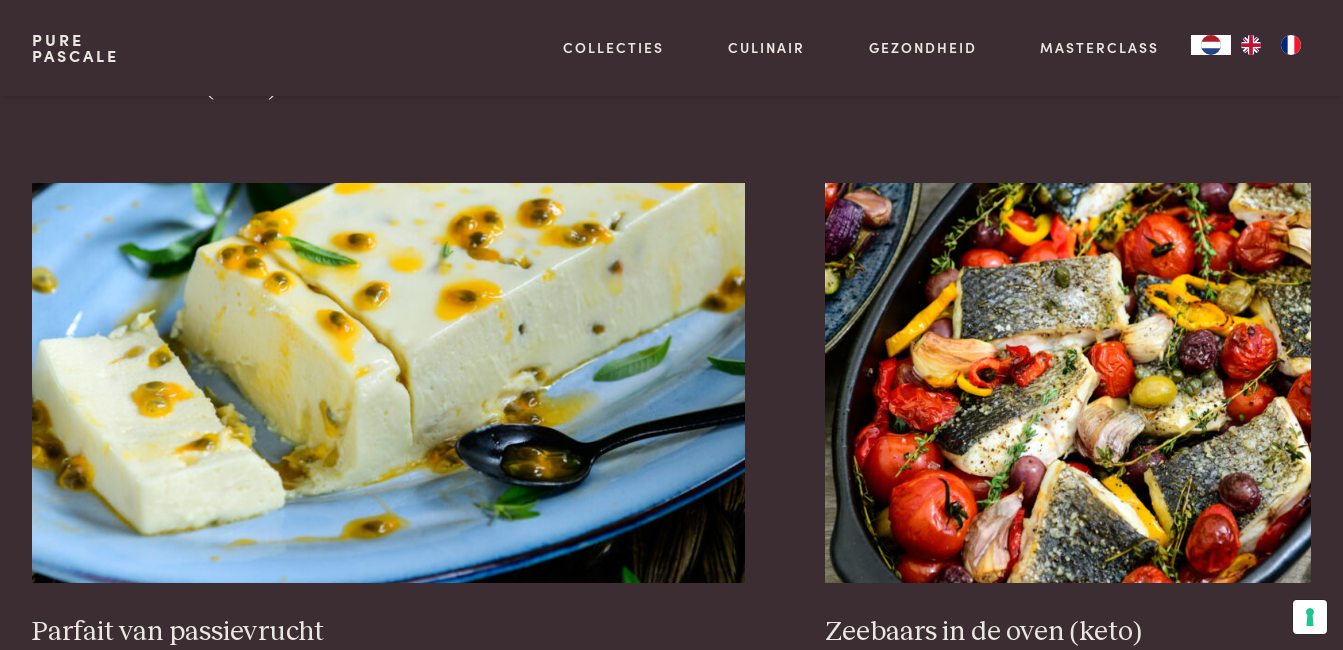 scroll, scrollTop: 3400, scrollLeft: 0, axis: vertical 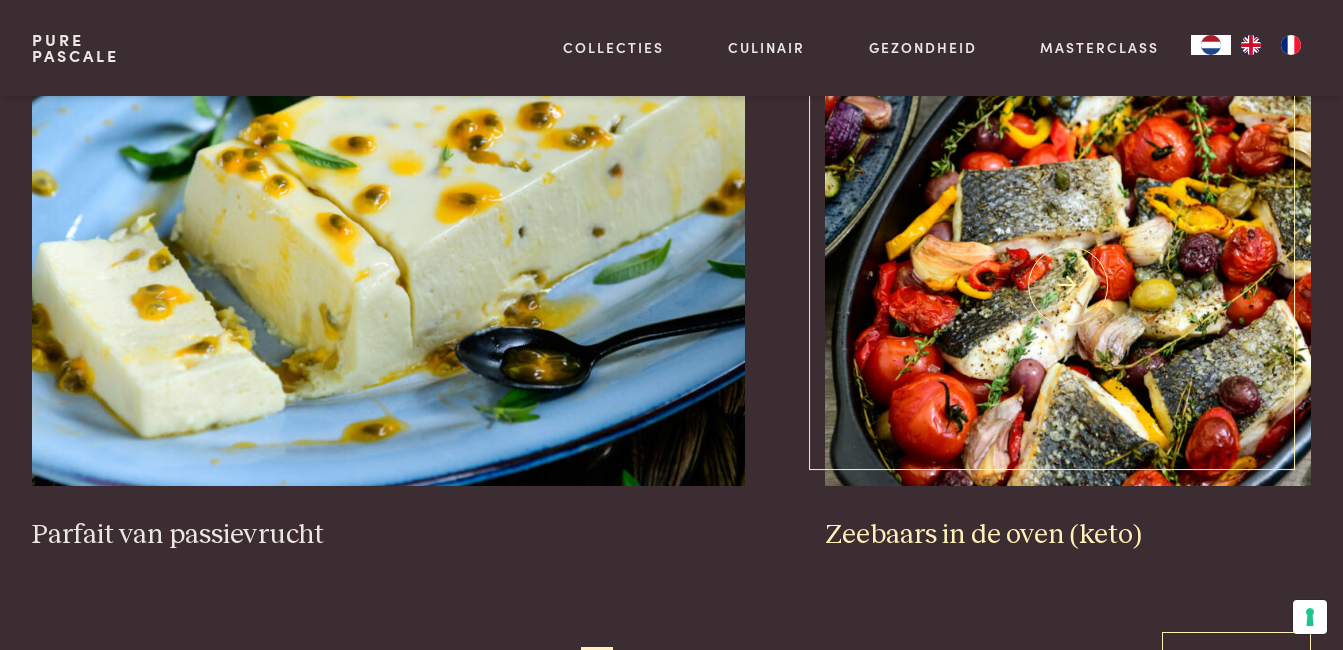 click at bounding box center (1068, 286) 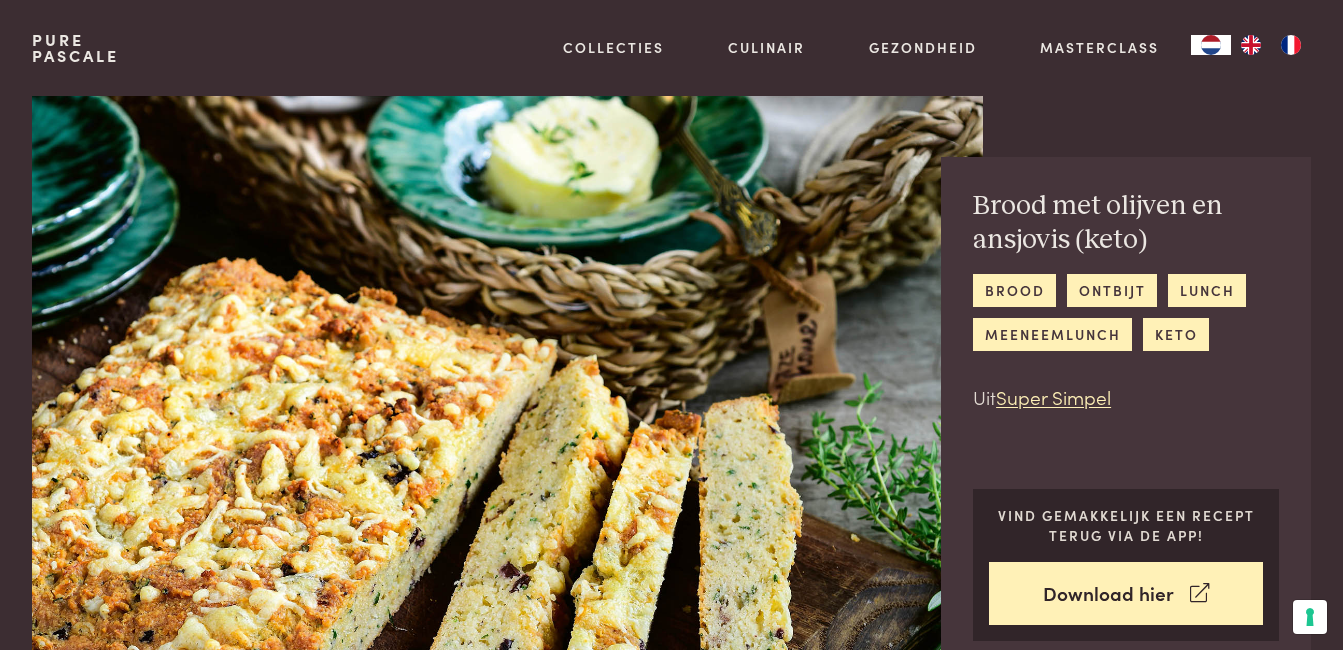 scroll, scrollTop: 0, scrollLeft: 0, axis: both 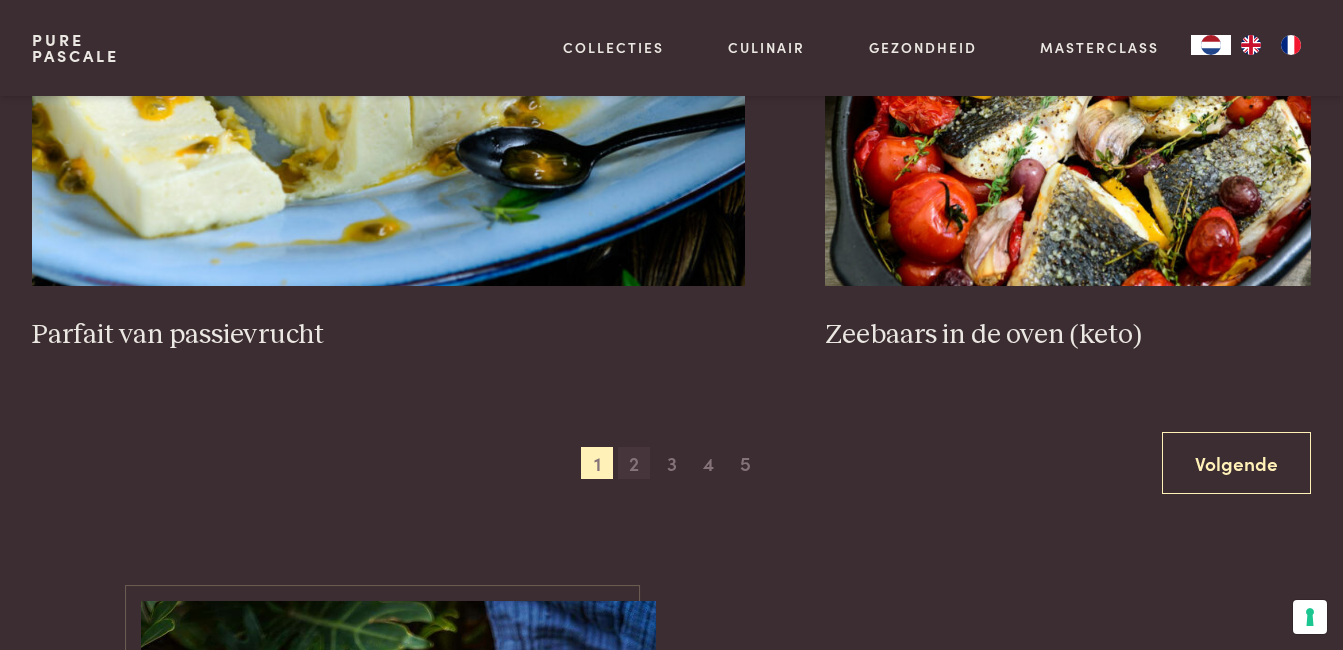 click on "2" at bounding box center (634, 463) 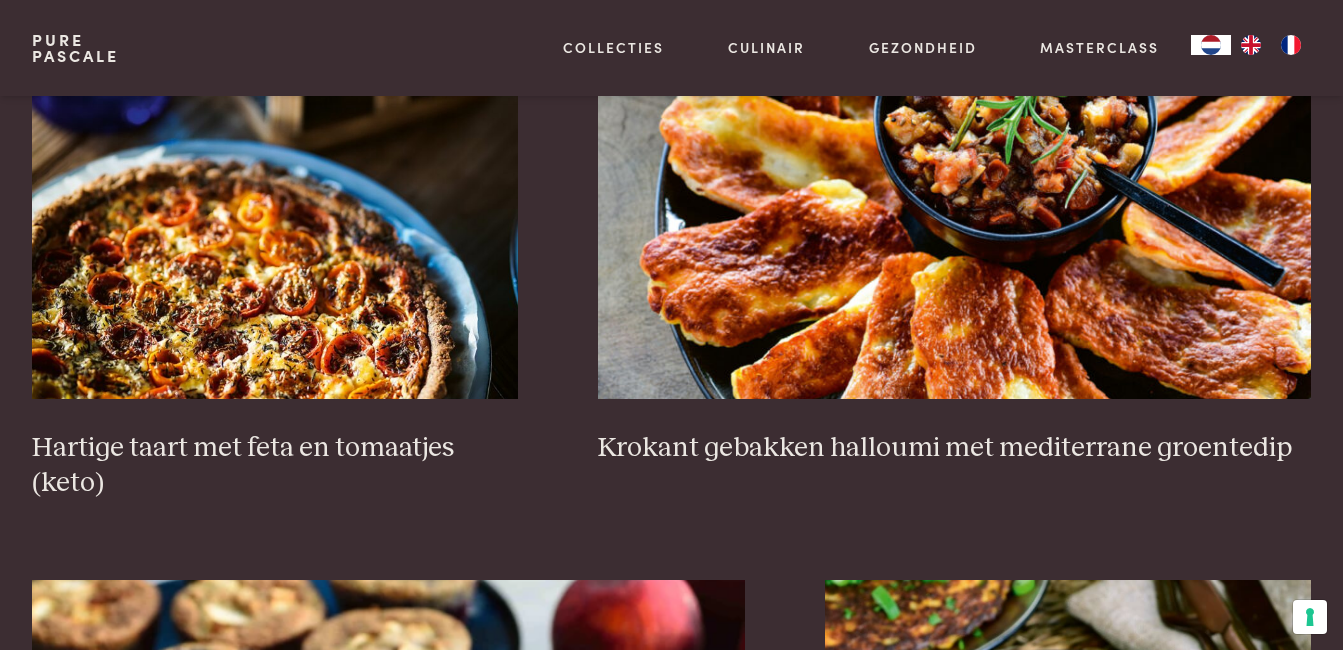 scroll, scrollTop: 1259, scrollLeft: 0, axis: vertical 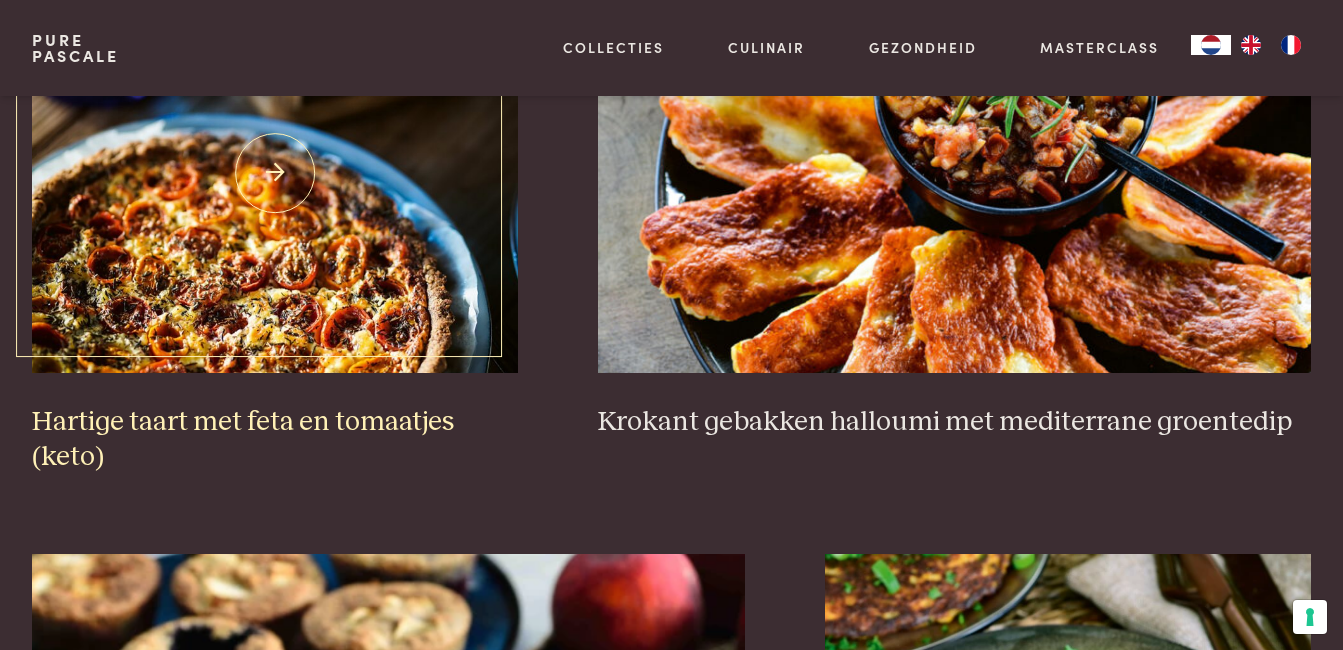 click at bounding box center (275, 173) 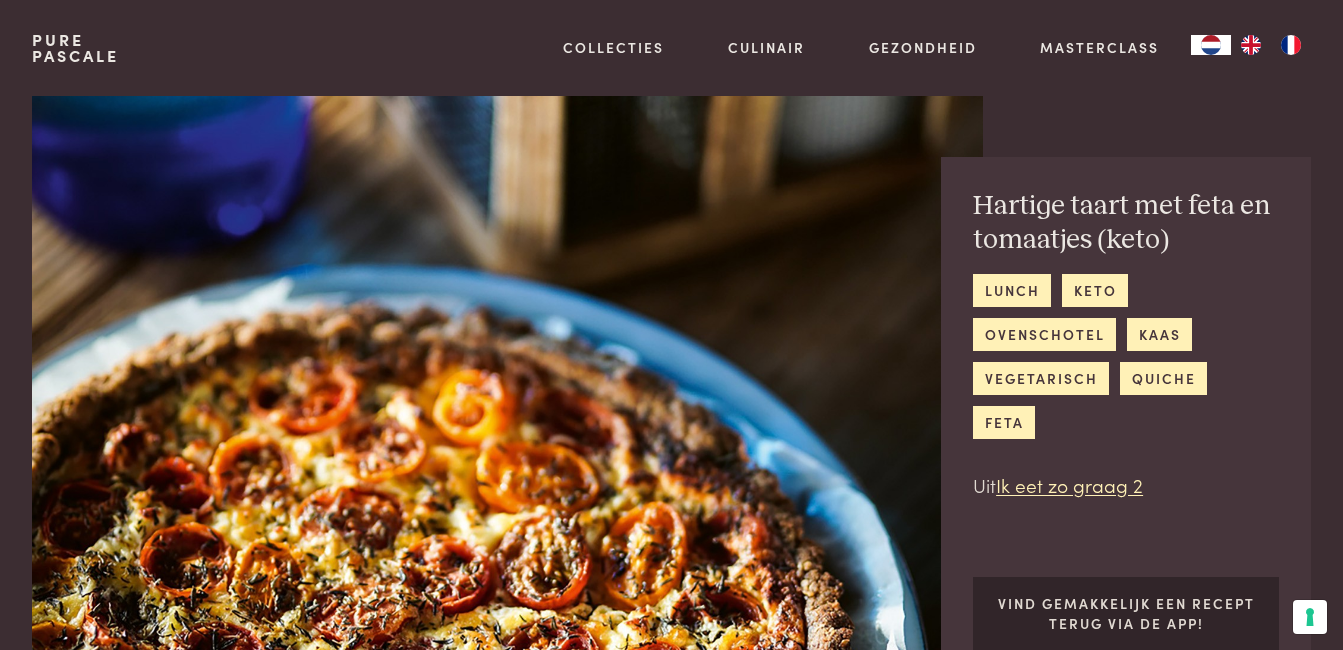 scroll, scrollTop: 0, scrollLeft: 0, axis: both 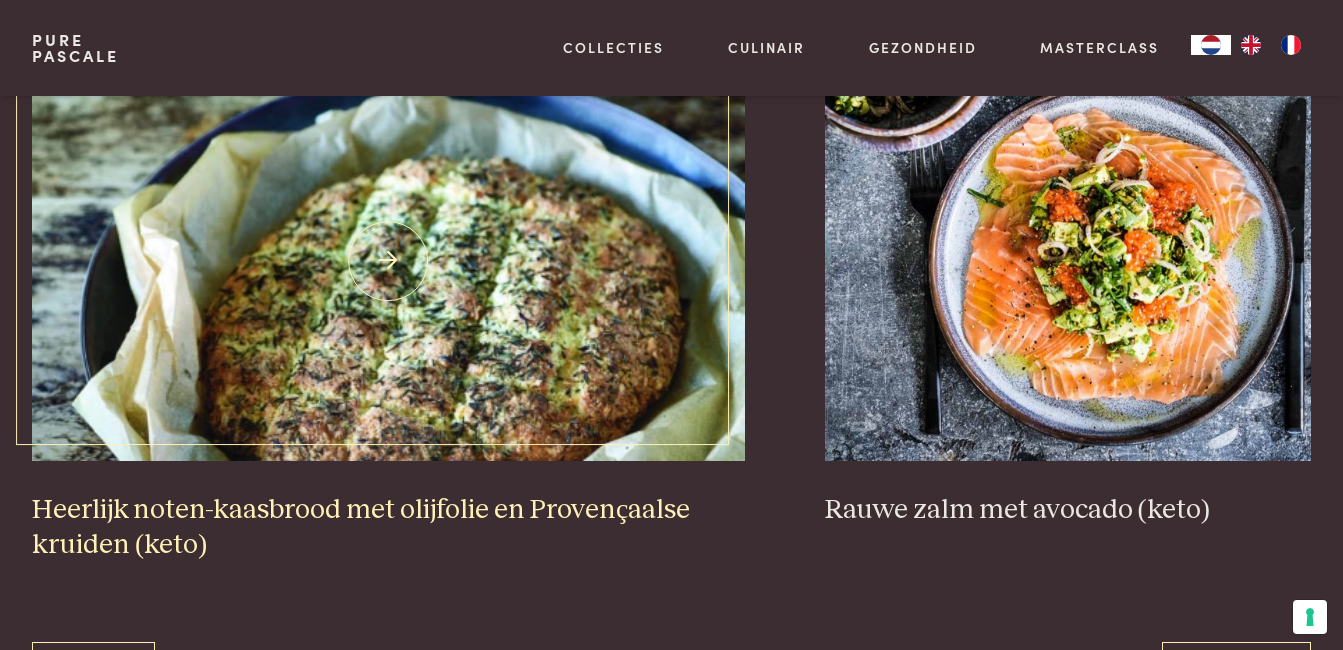 click at bounding box center [388, 261] 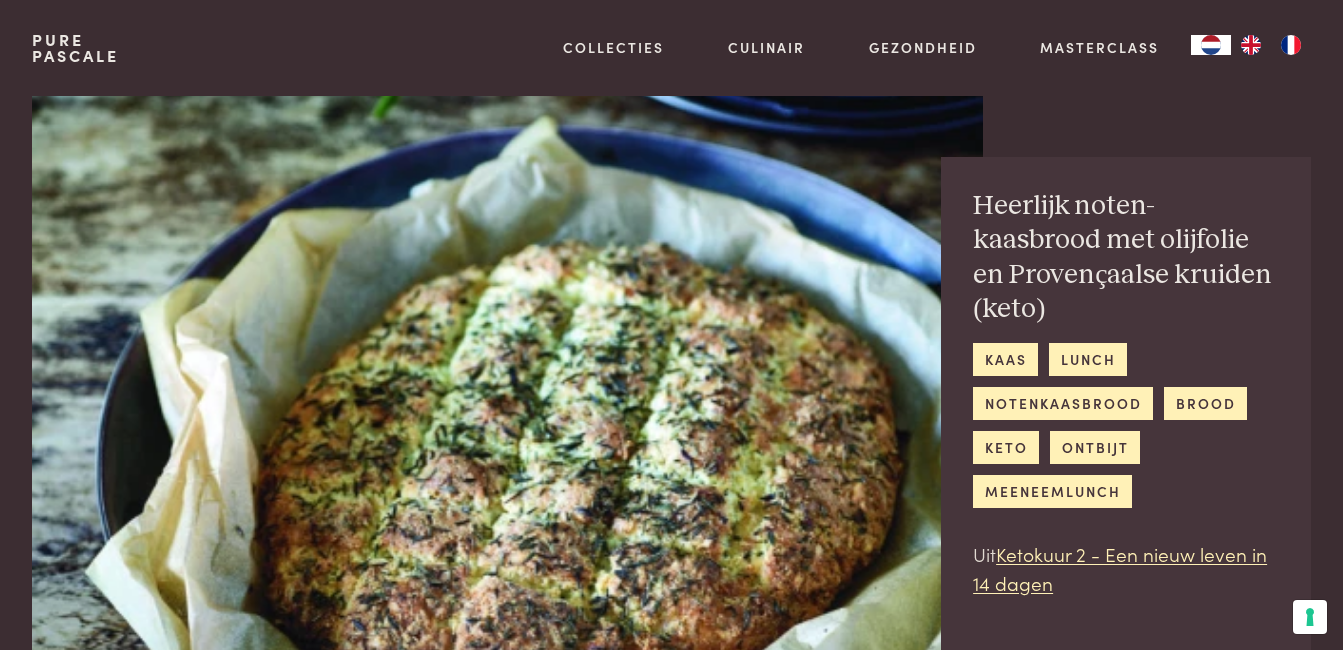 scroll, scrollTop: 0, scrollLeft: 0, axis: both 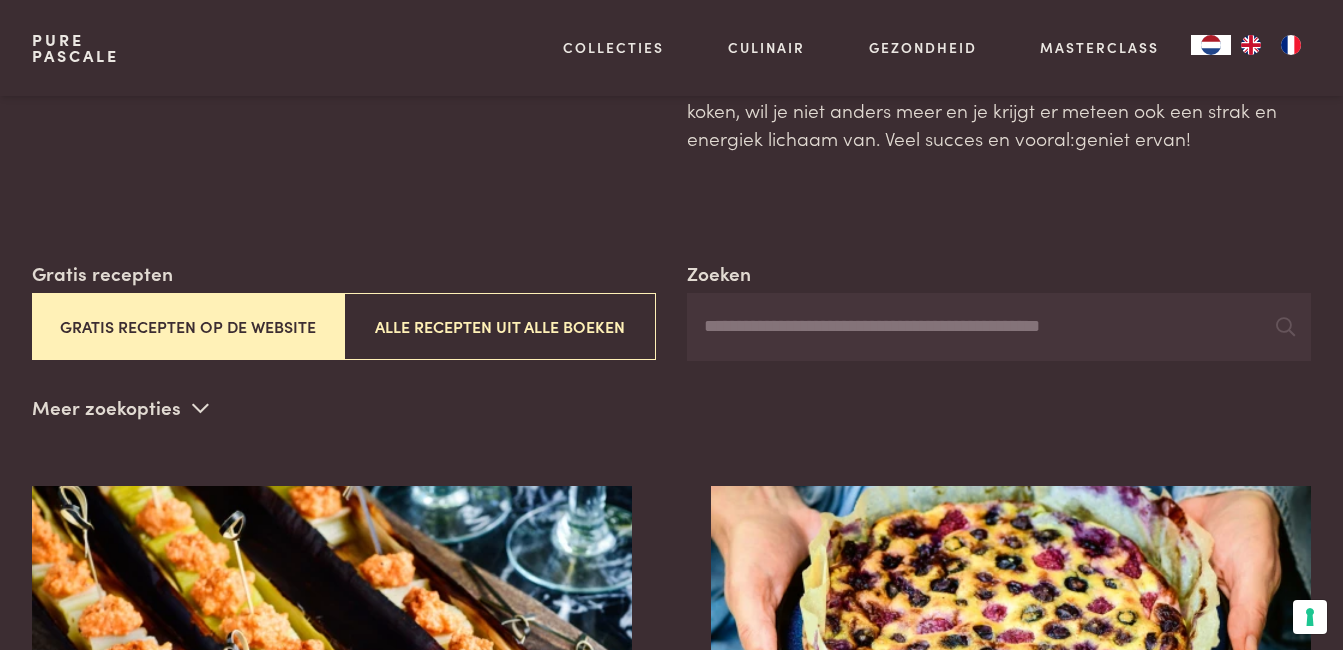 click on "Zoeken" at bounding box center (999, 327) 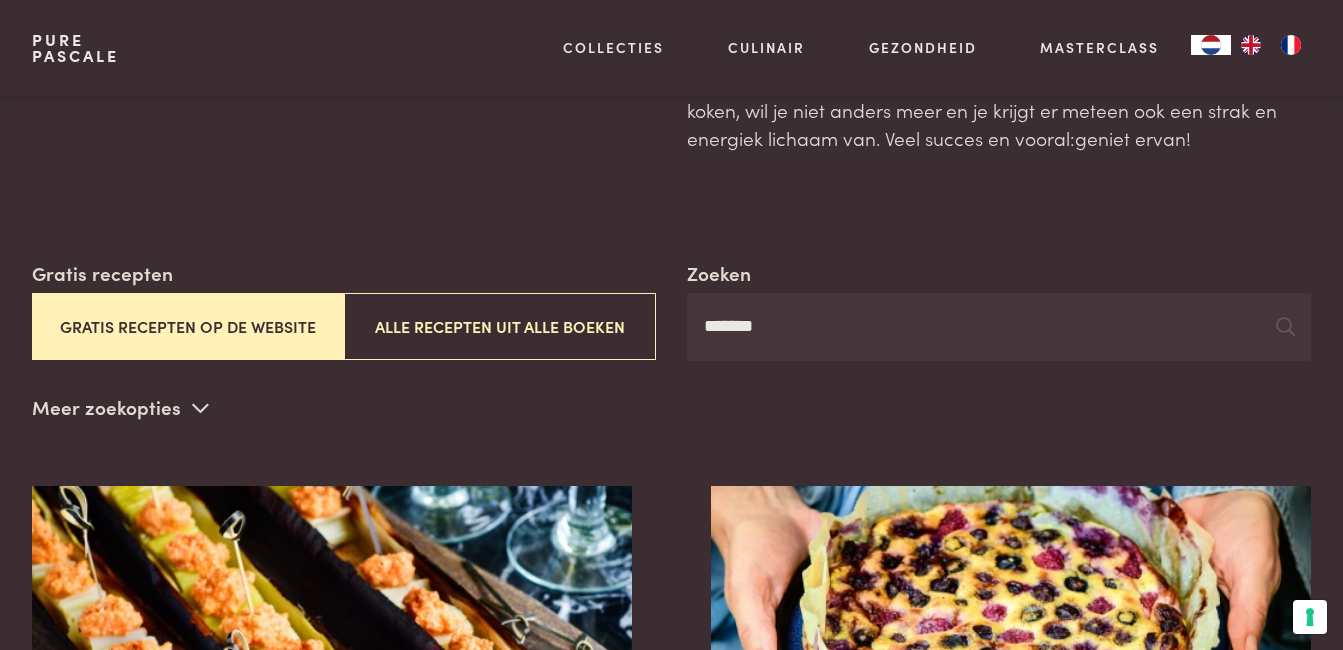 type on "*******" 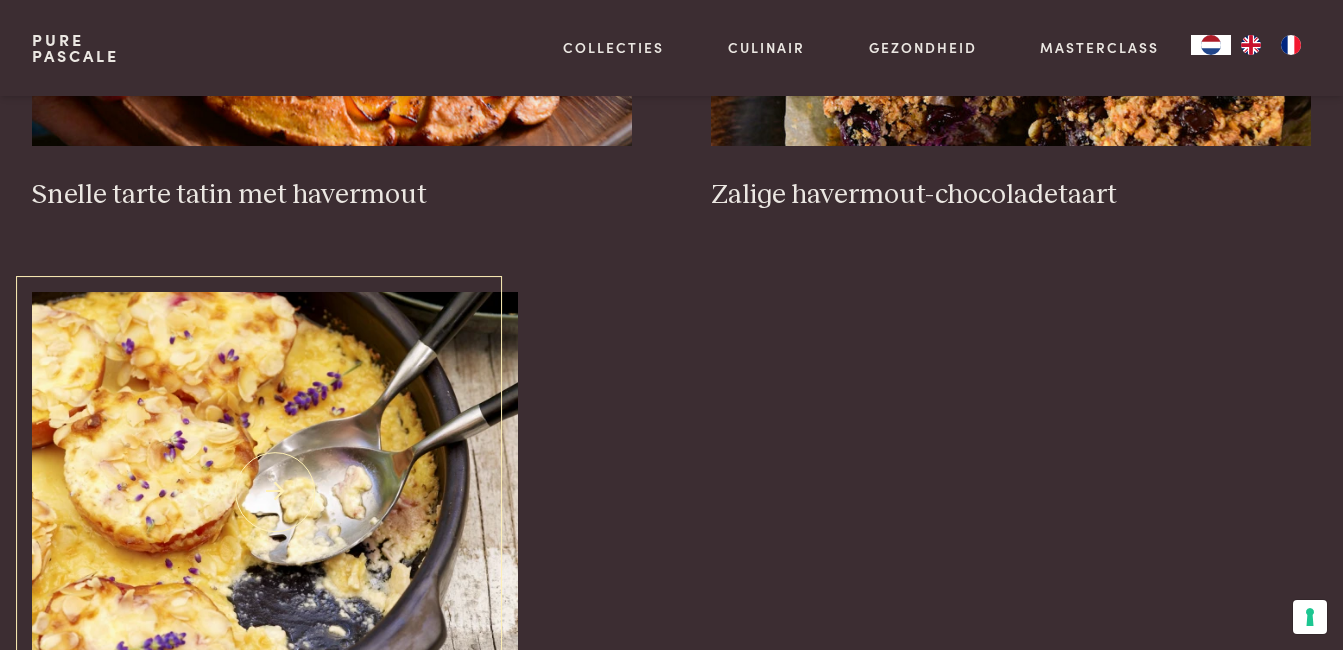 scroll, scrollTop: 2600, scrollLeft: 0, axis: vertical 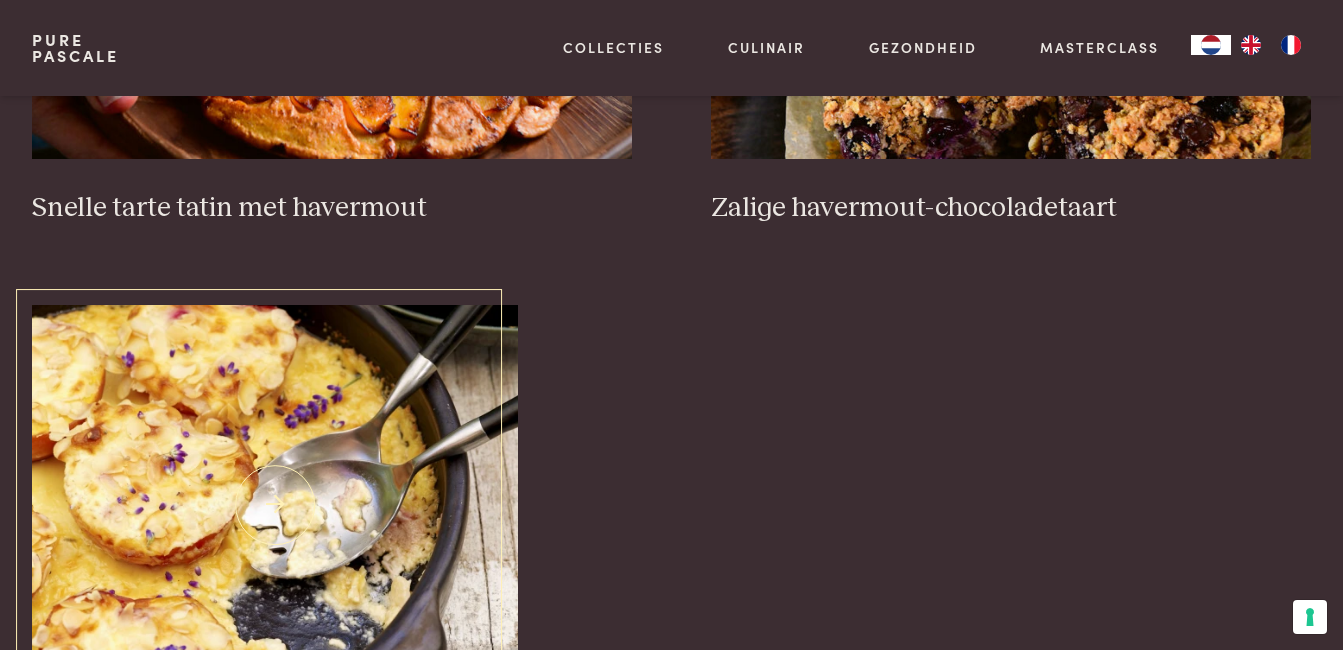 click at bounding box center [275, 505] 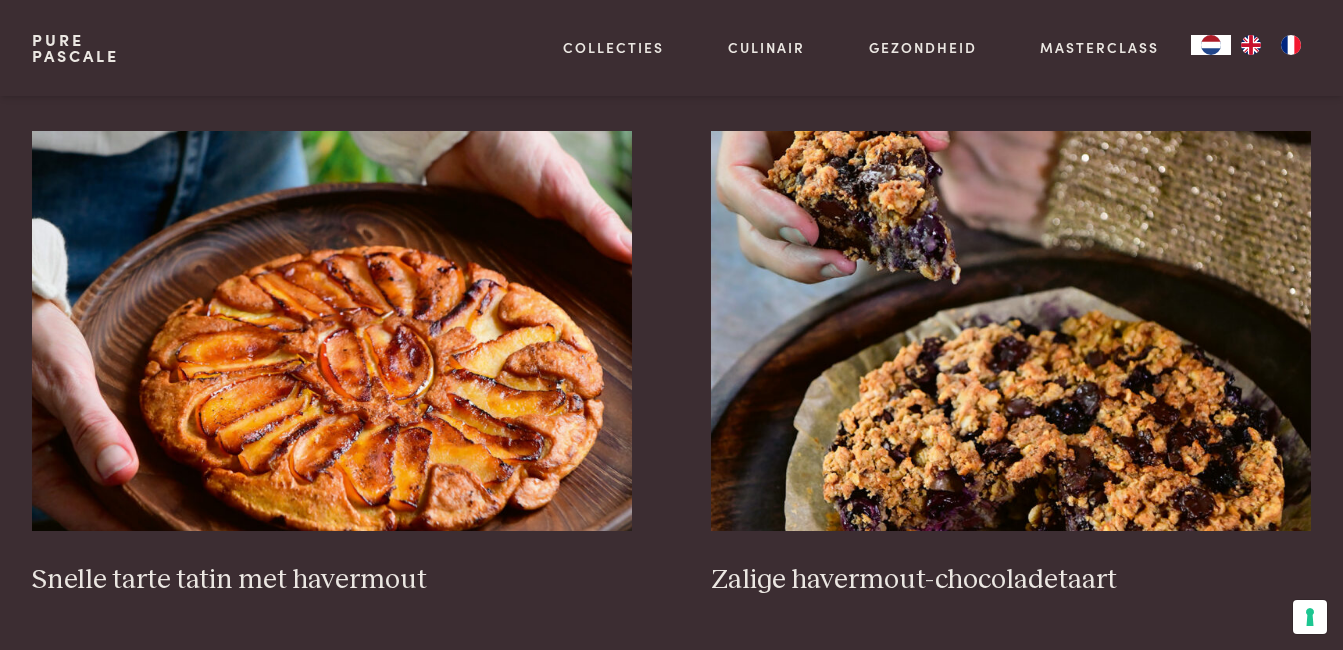 scroll, scrollTop: 2200, scrollLeft: 0, axis: vertical 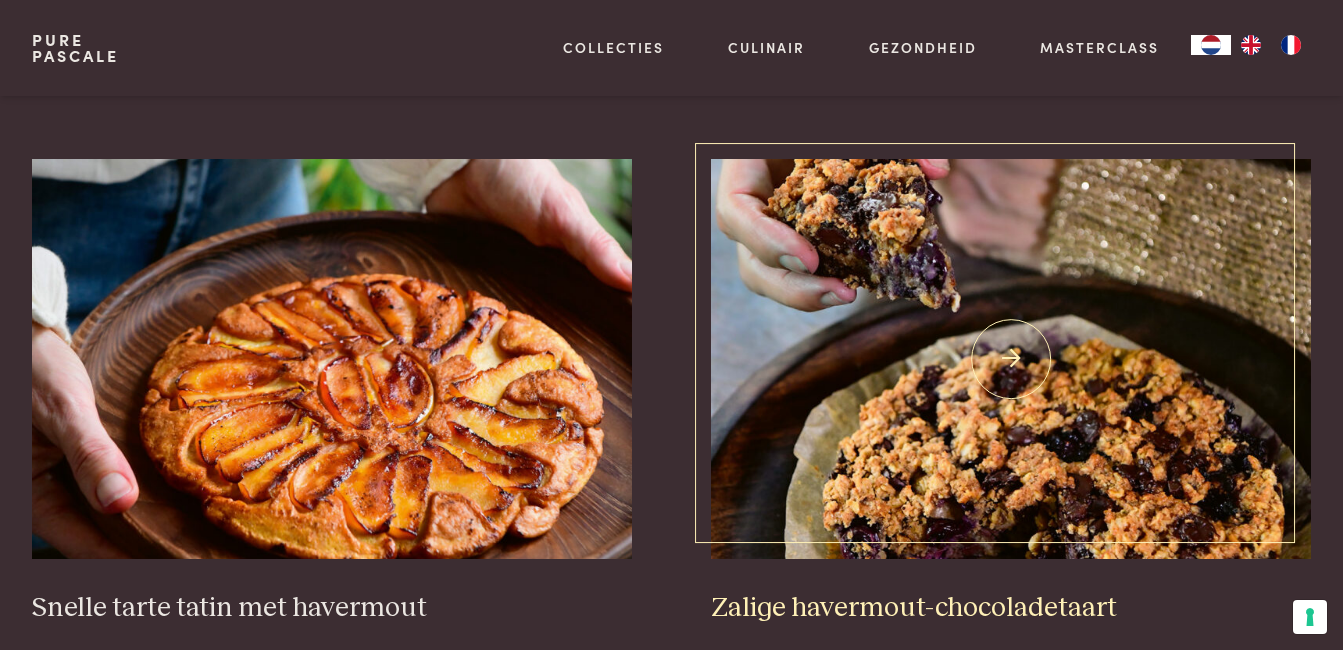 click at bounding box center (1011, 359) 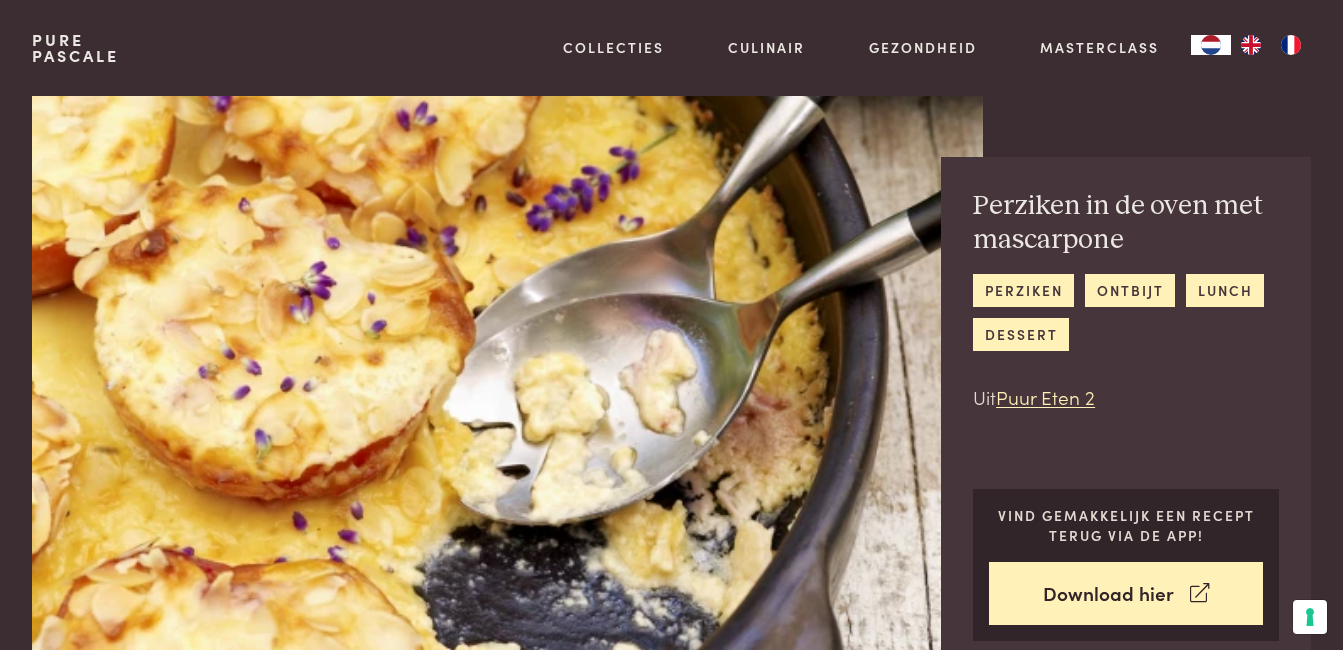 scroll, scrollTop: 0, scrollLeft: 0, axis: both 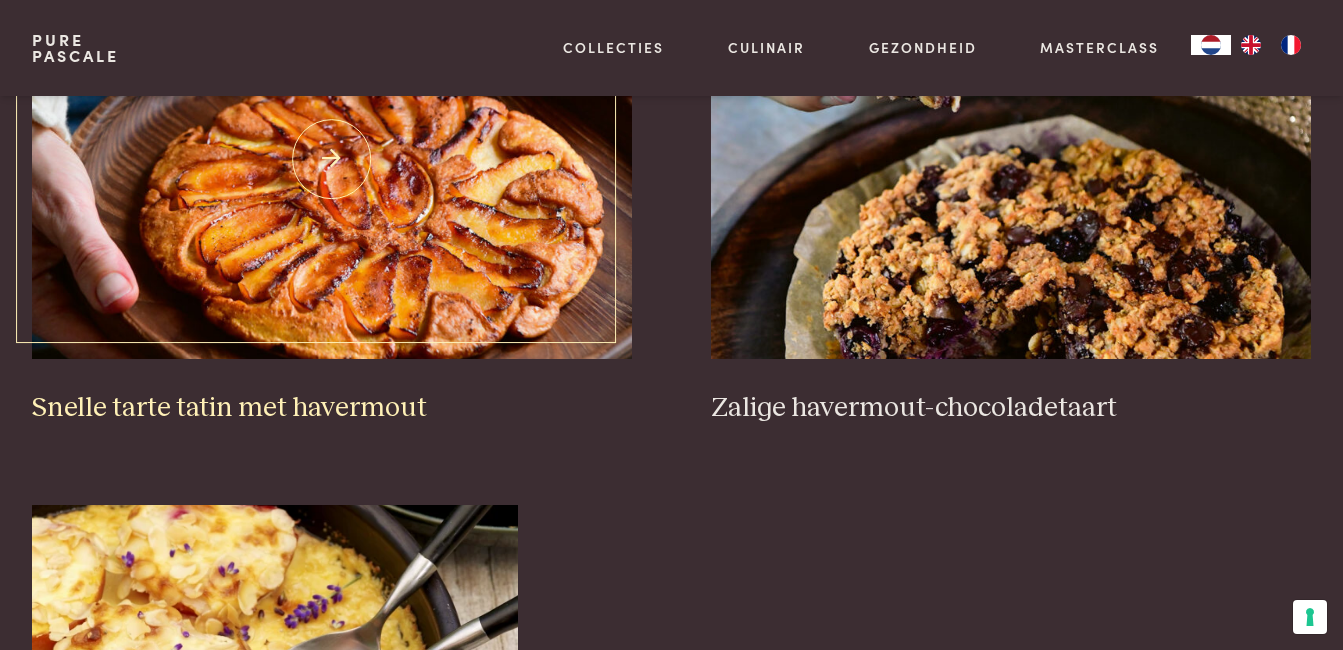 click at bounding box center (332, 159) 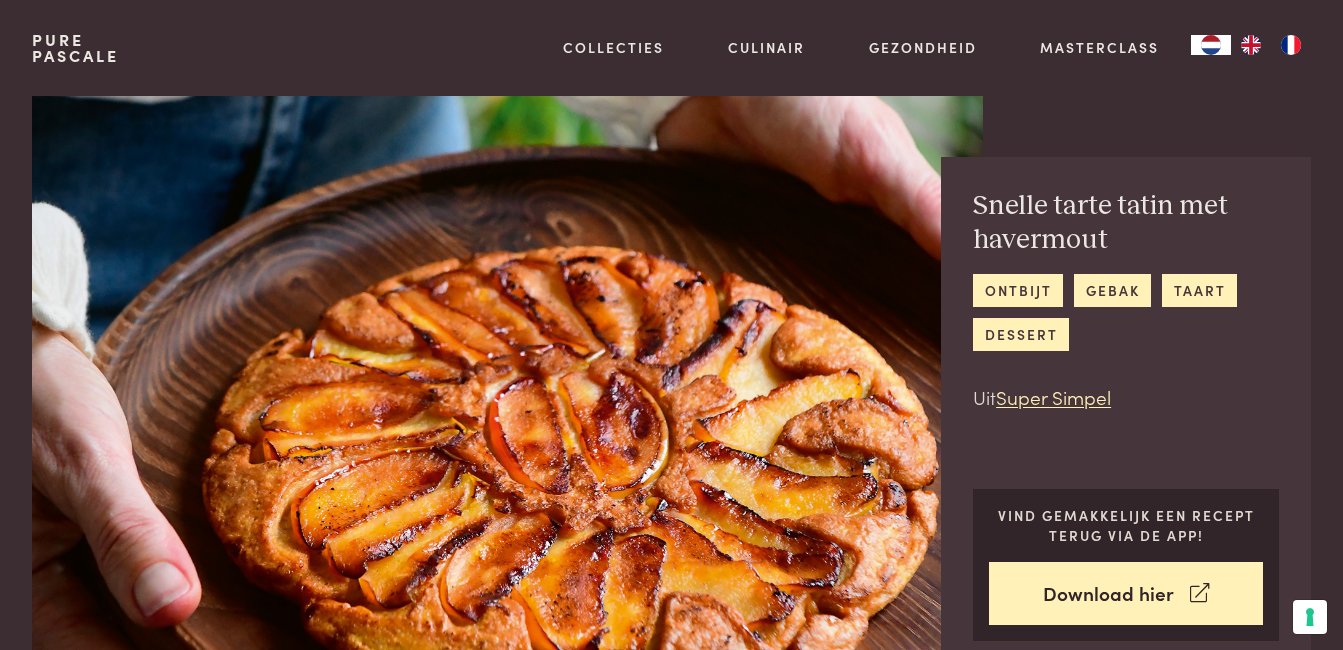 scroll, scrollTop: 0, scrollLeft: 0, axis: both 